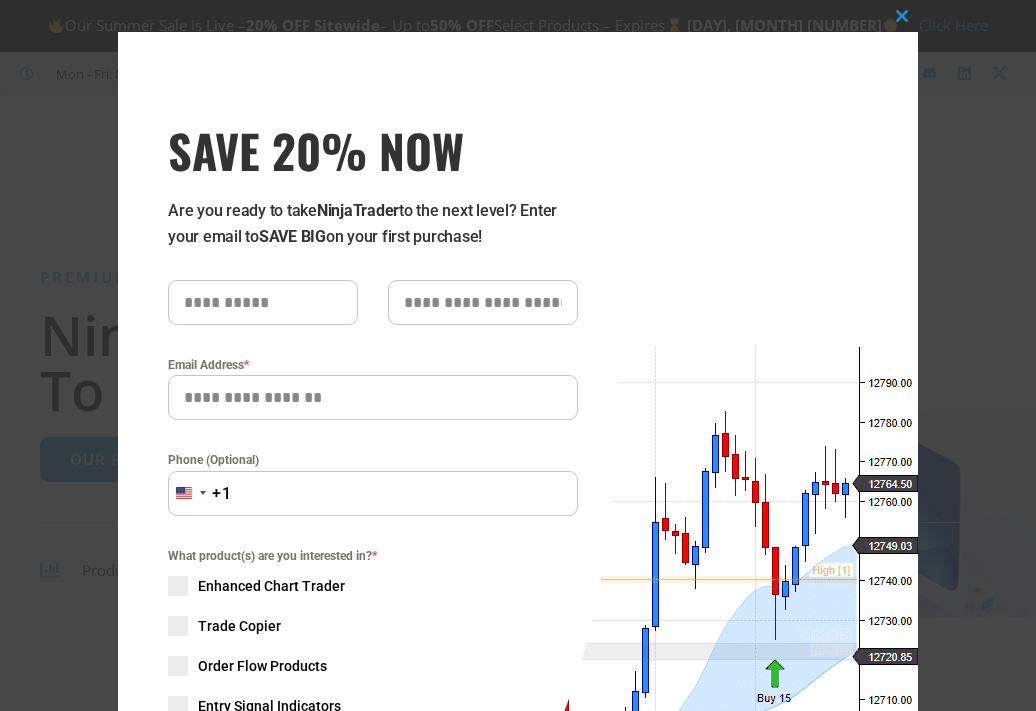 scroll, scrollTop: 0, scrollLeft: 0, axis: both 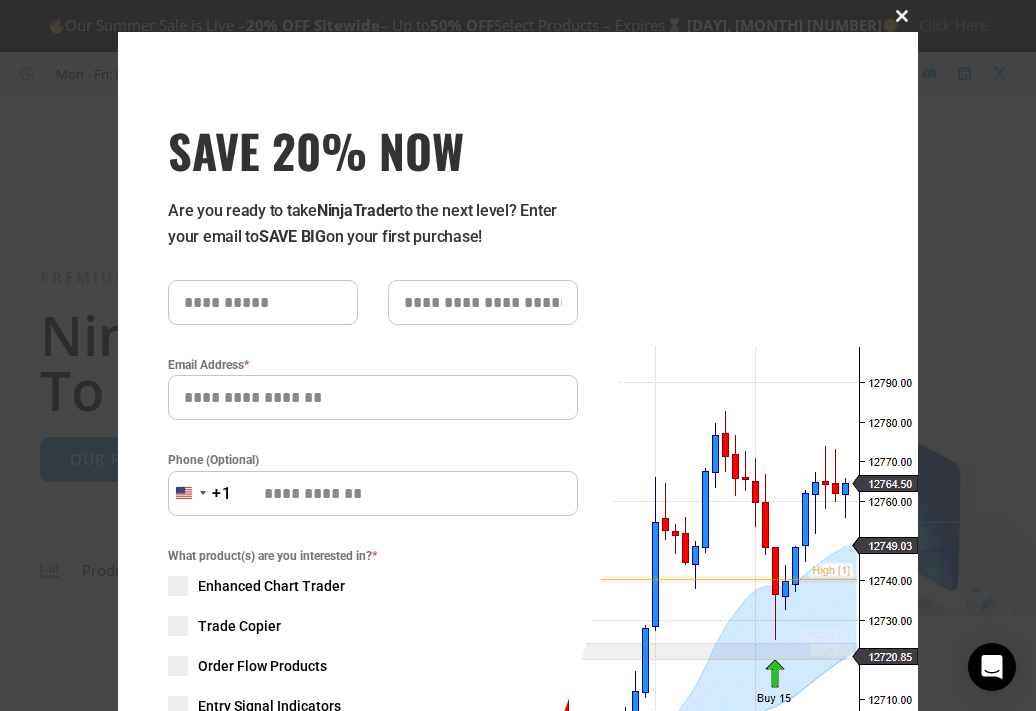 click at bounding box center (902, 16) 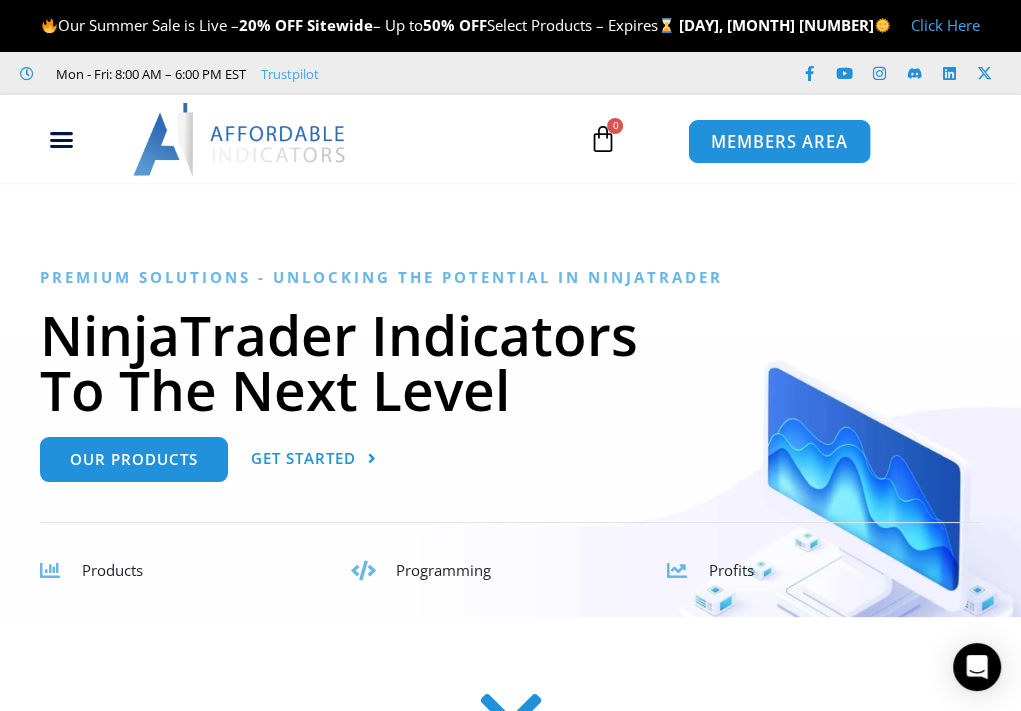 click on "MEMBERS AREA" at bounding box center [778, 142] 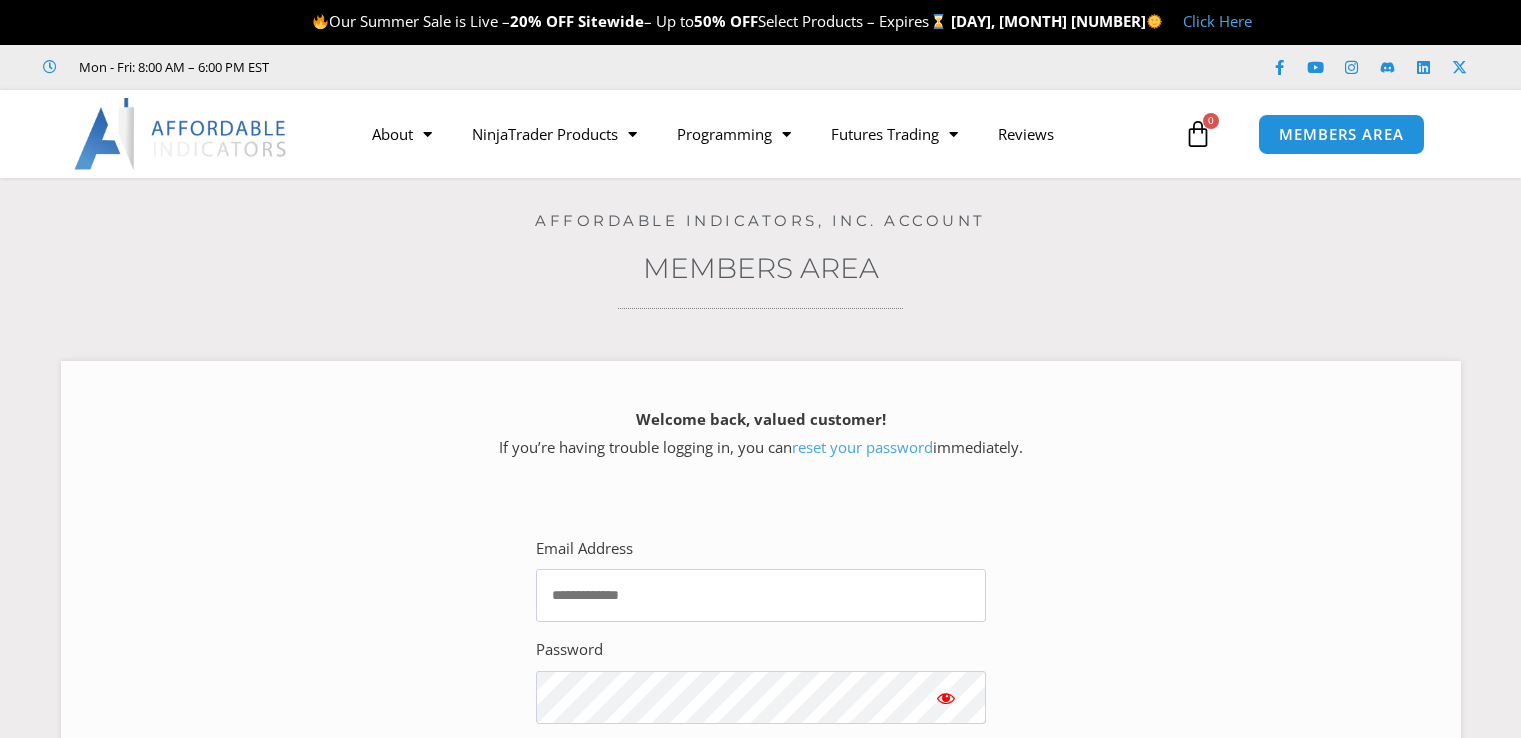scroll, scrollTop: 0, scrollLeft: 0, axis: both 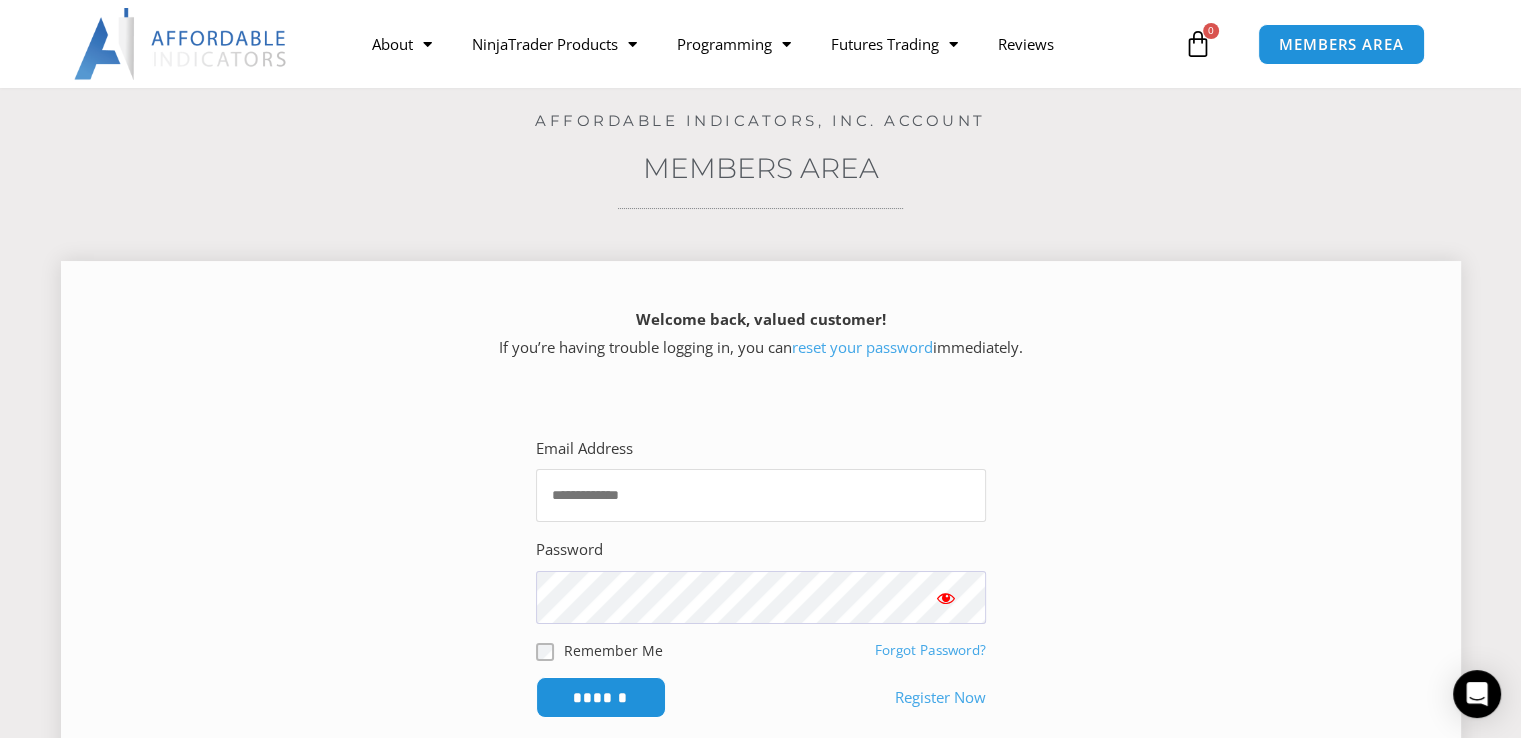 click on "Email Address" at bounding box center [761, 495] 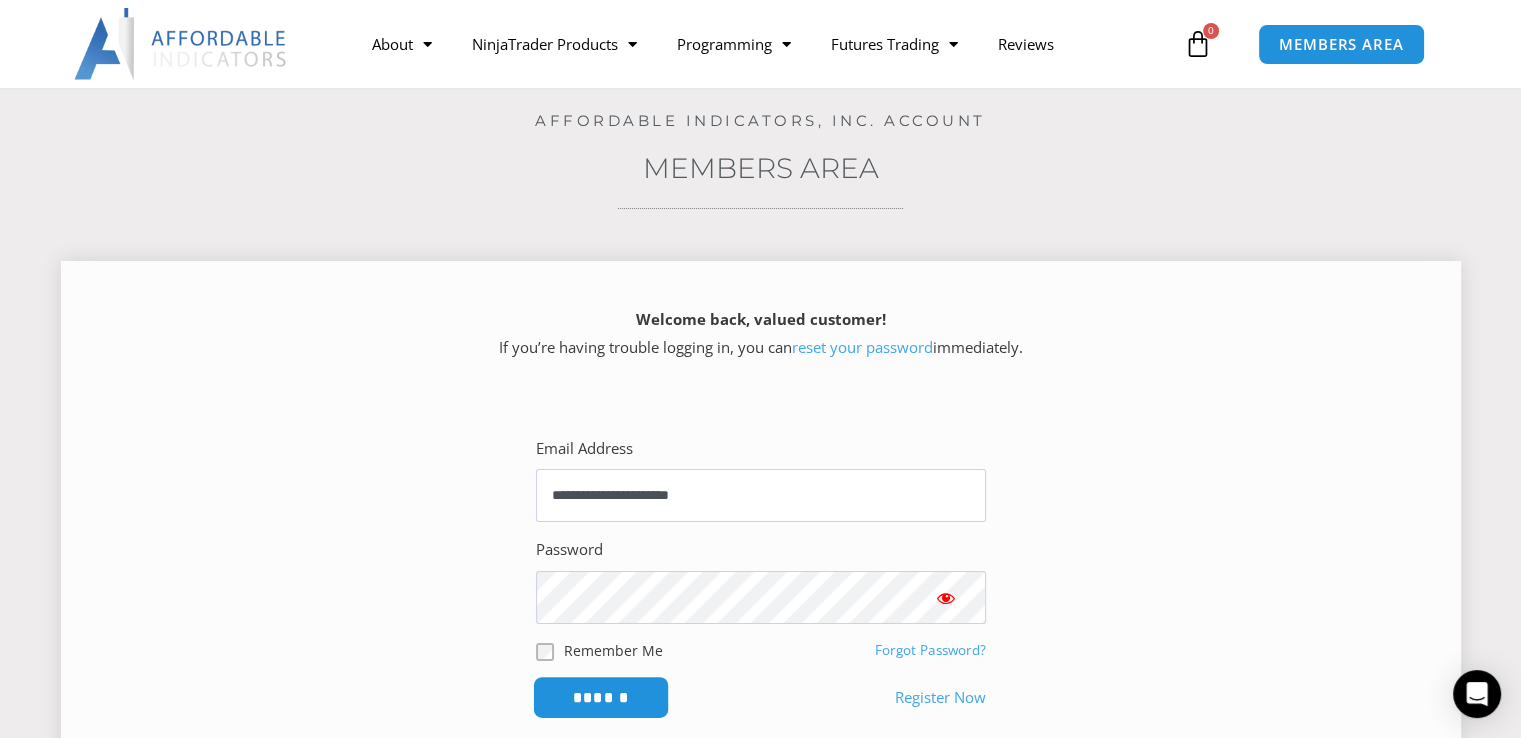 click on "******" at bounding box center [600, 697] 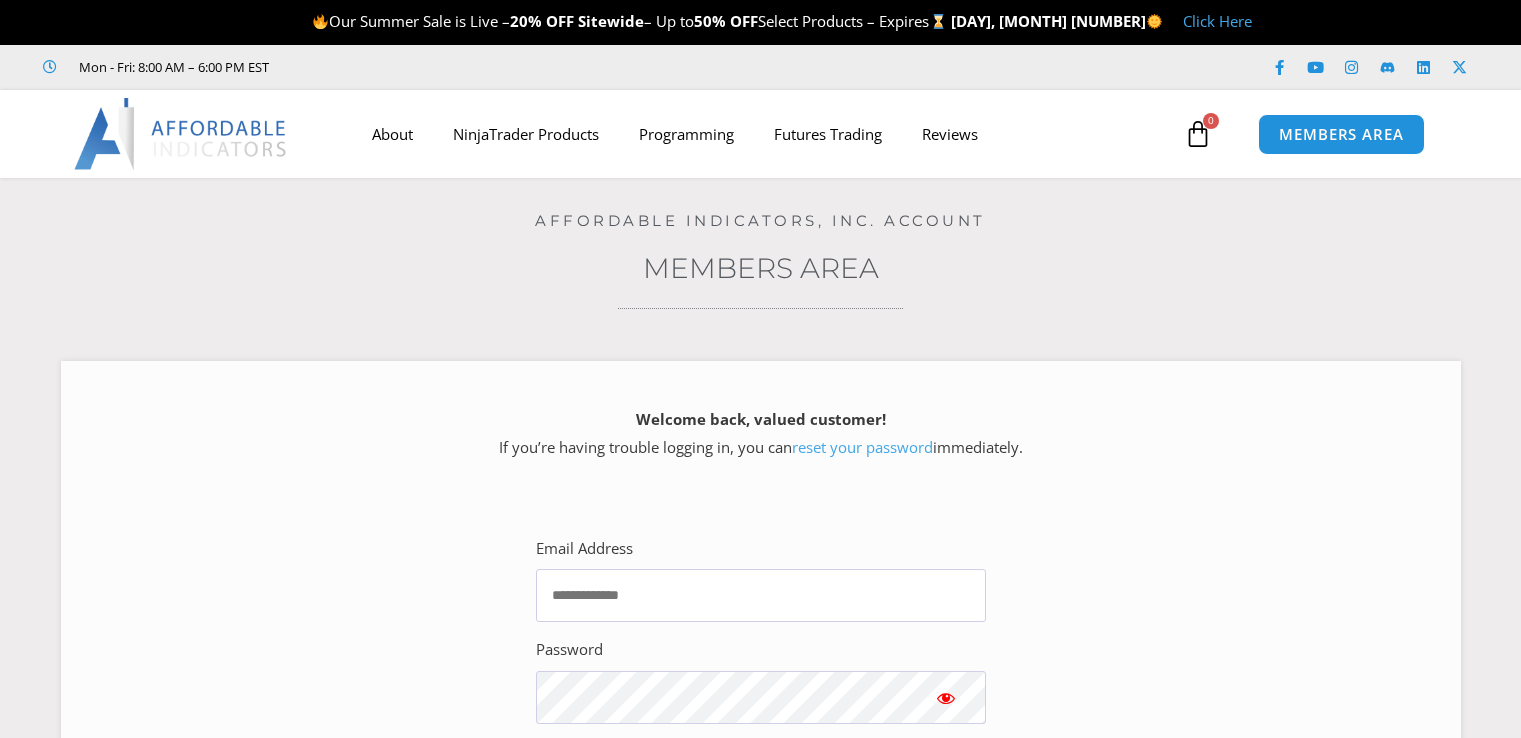 scroll, scrollTop: 0, scrollLeft: 0, axis: both 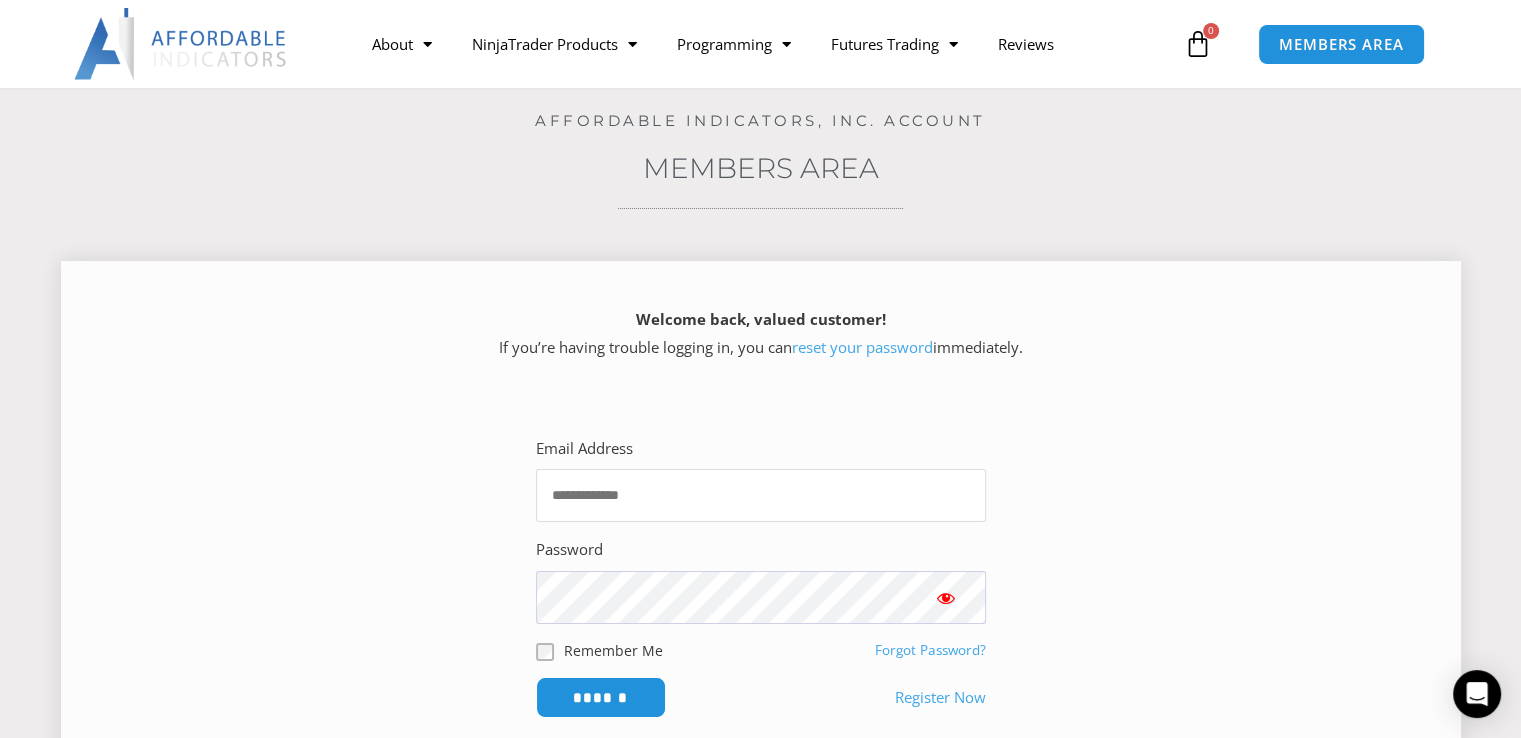 click on "Email Address" at bounding box center [761, 495] 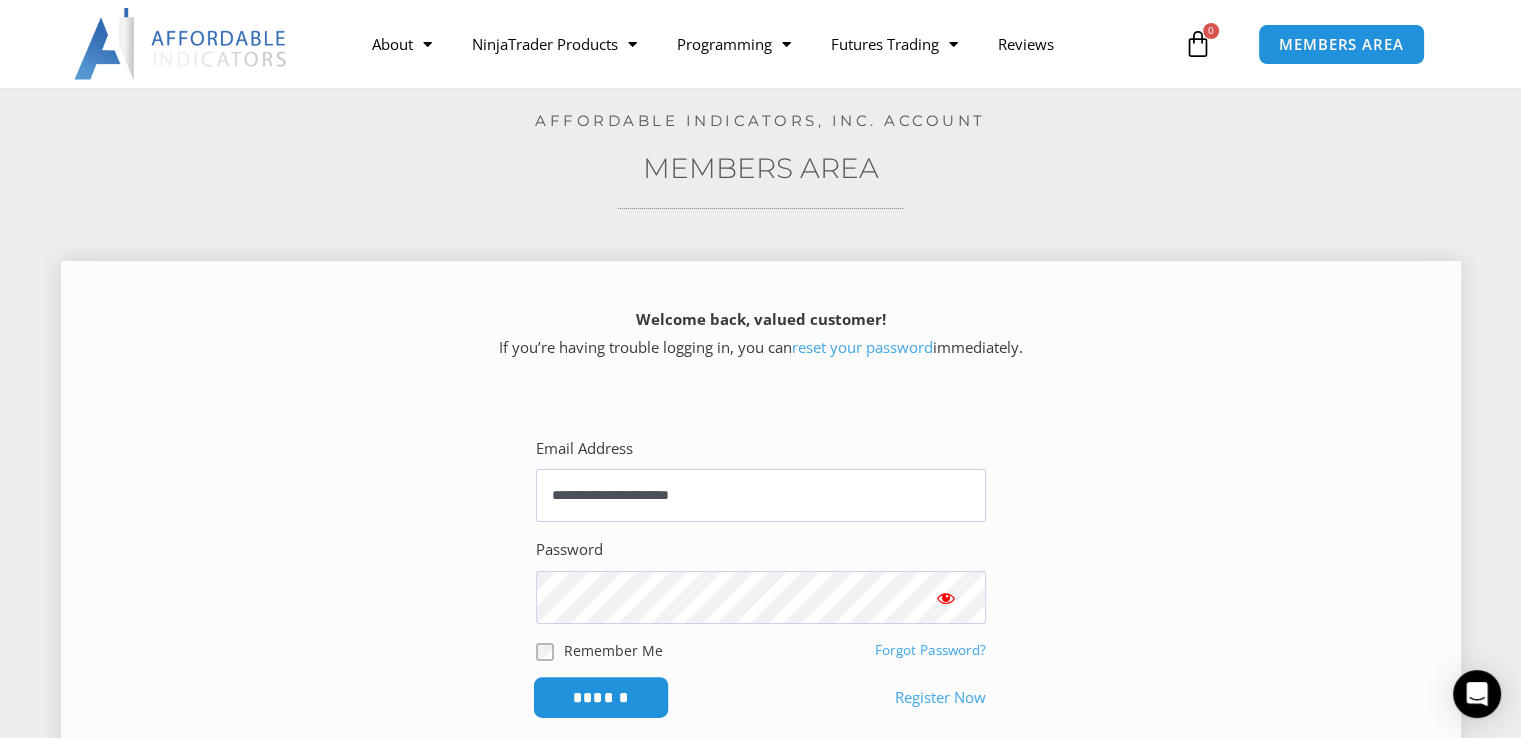 click on "******" at bounding box center (600, 697) 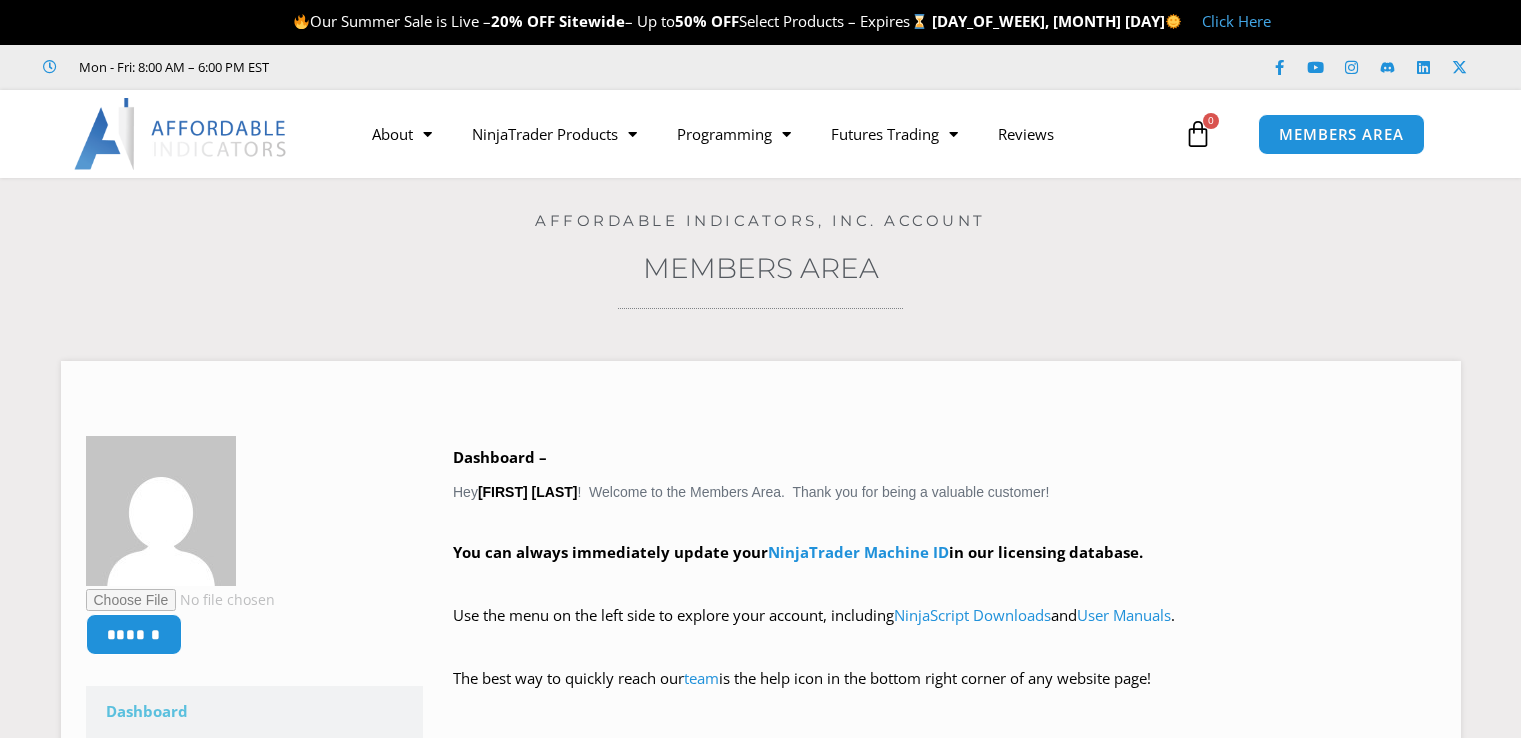 scroll, scrollTop: 0, scrollLeft: 0, axis: both 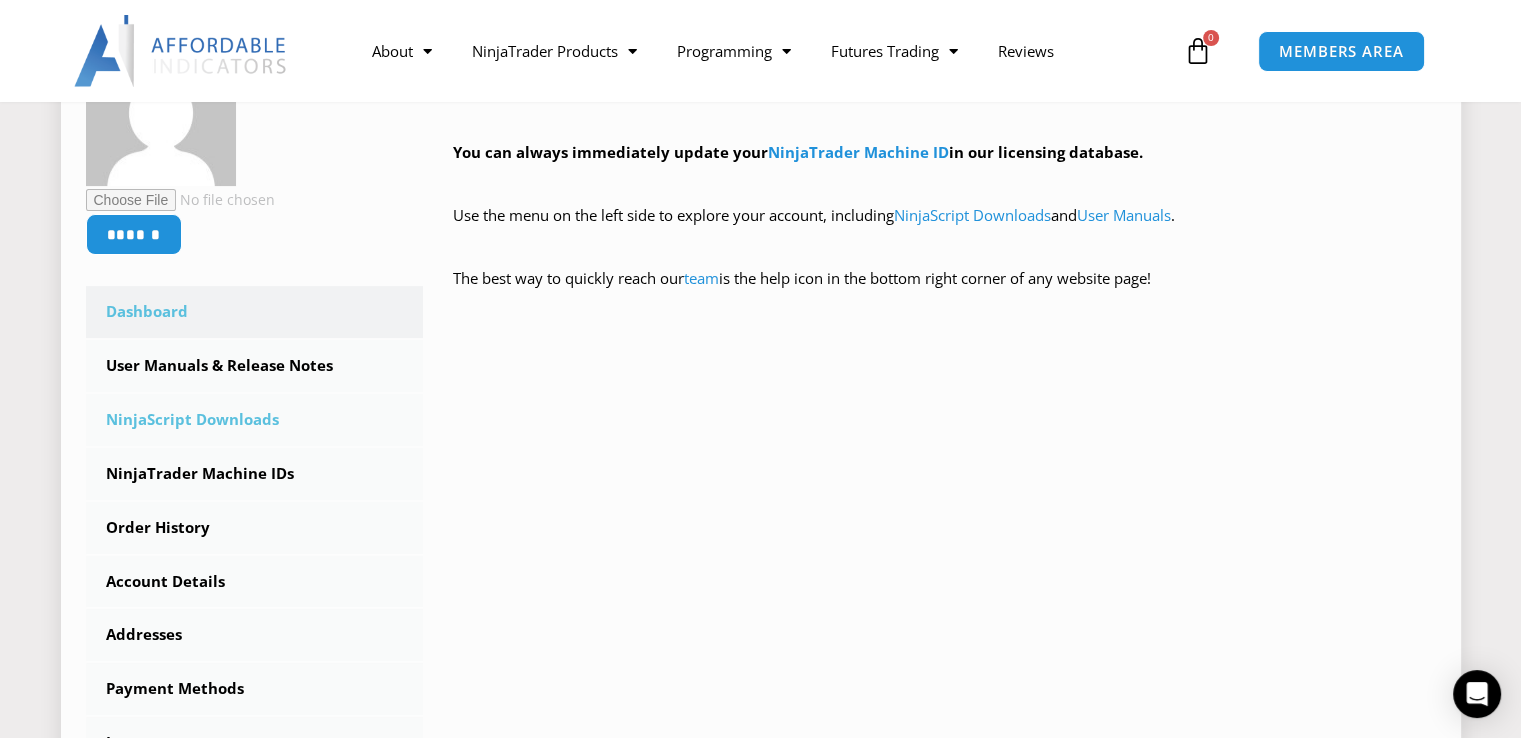 click on "NinjaScript Downloads" at bounding box center (255, 420) 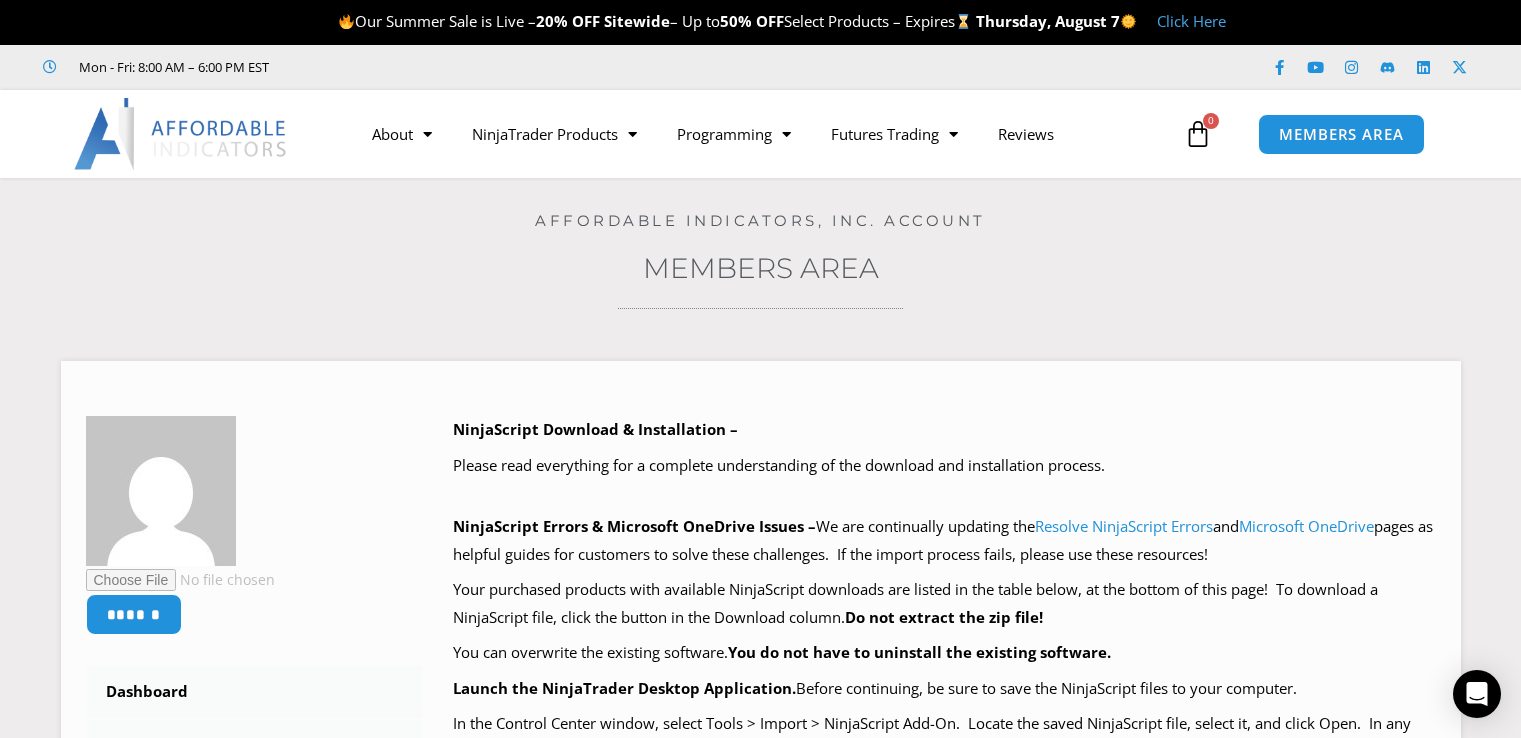 scroll, scrollTop: 0, scrollLeft: 0, axis: both 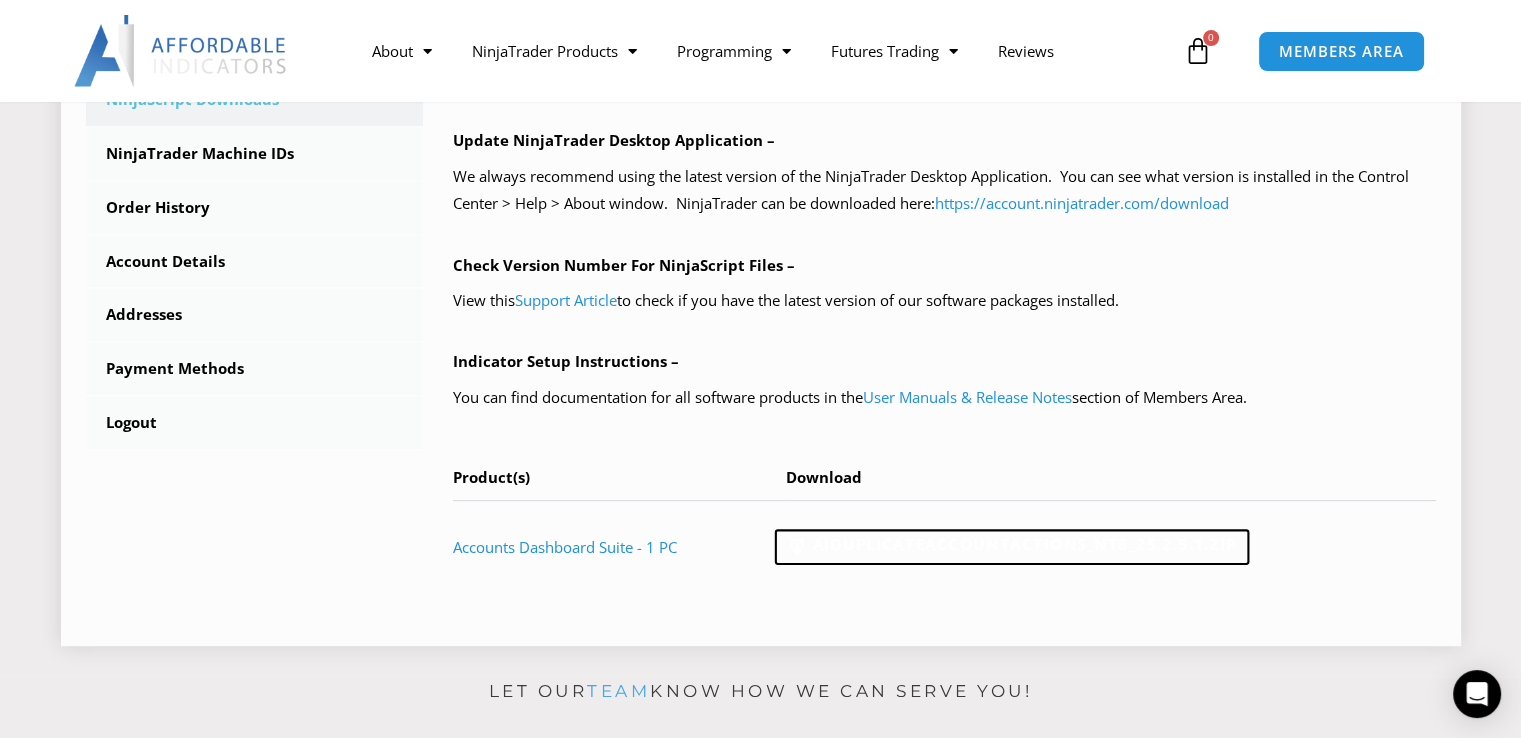 click on "AIDuplicateAccountActions_NT8_25.2.5.1.zip" at bounding box center [1011, 548] 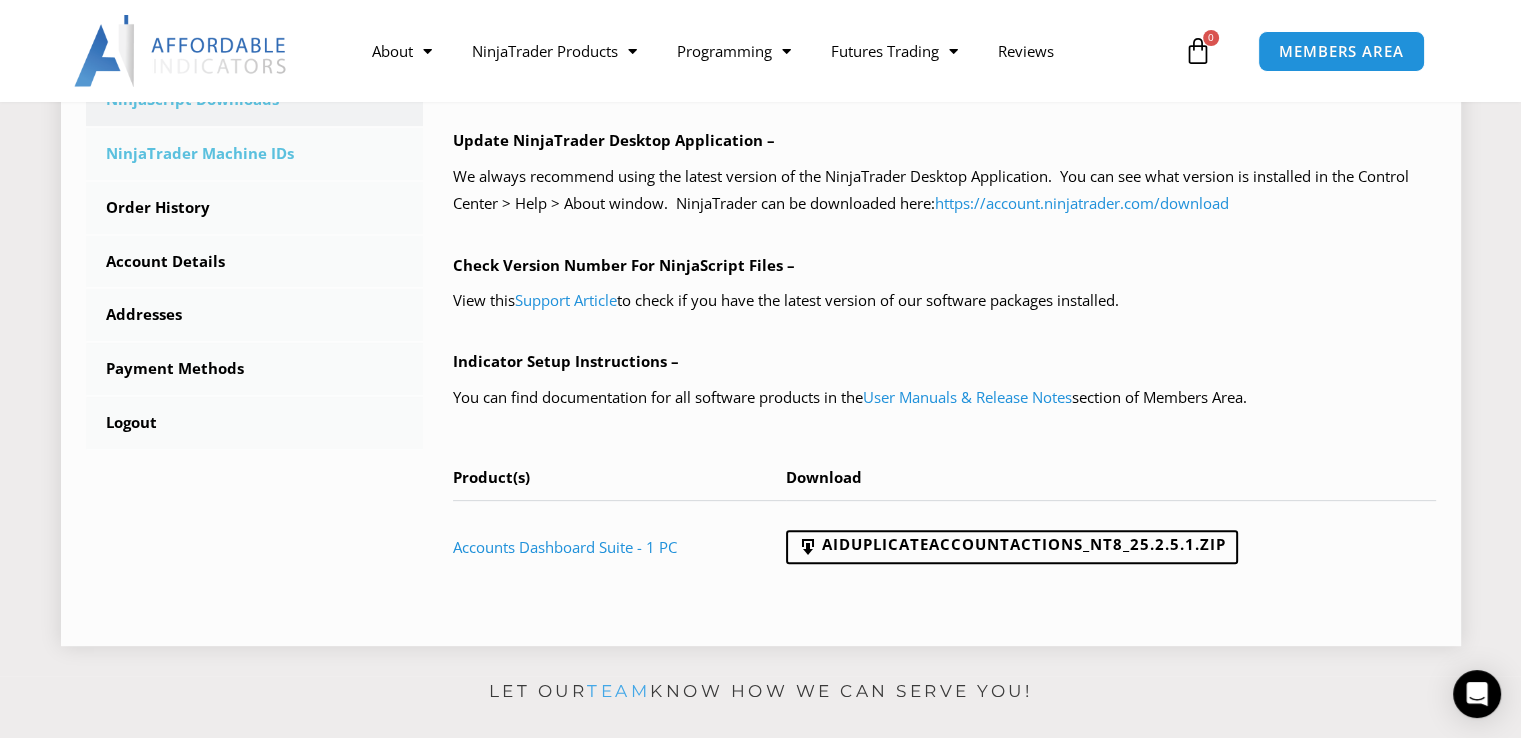 click on "NinjaTrader Machine IDs" at bounding box center [255, 154] 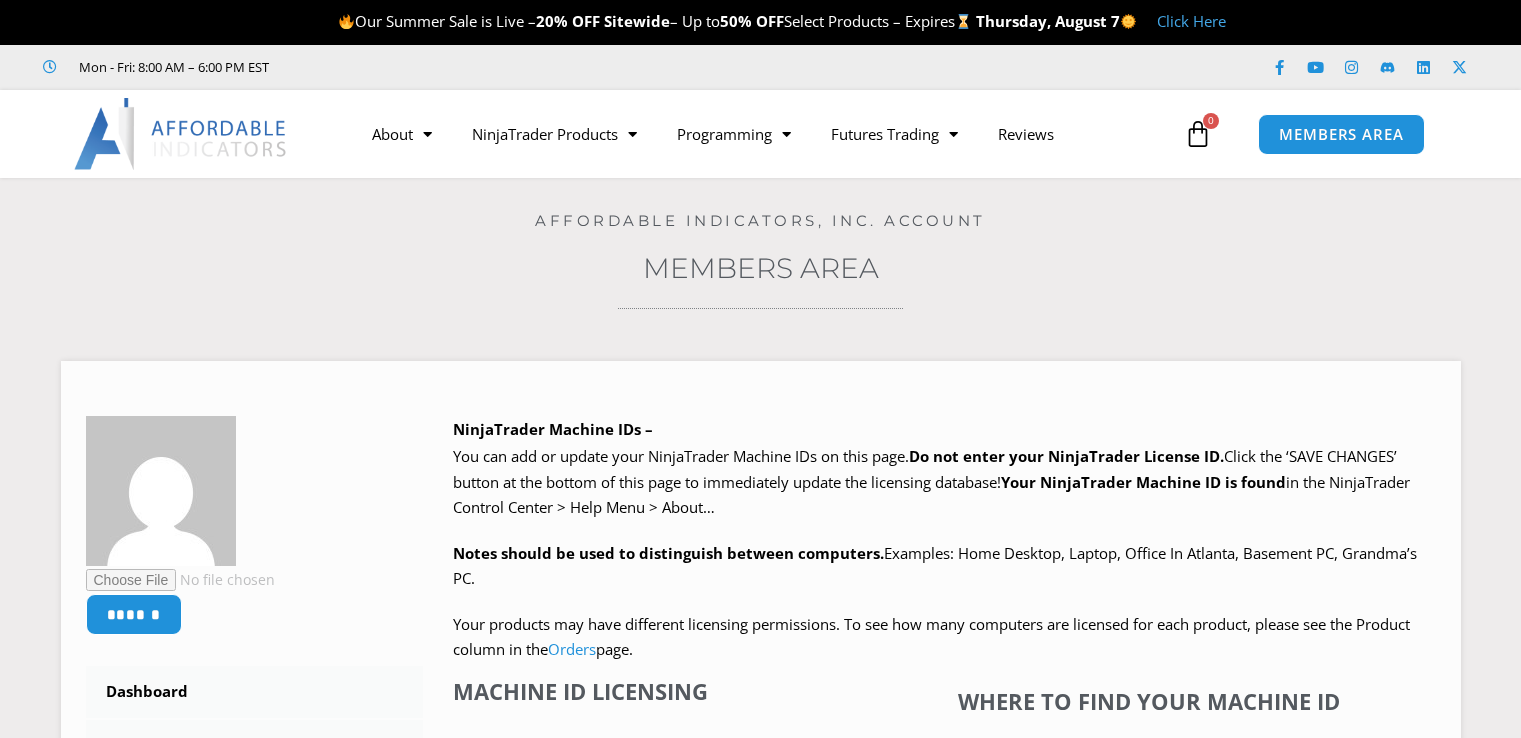 scroll, scrollTop: 0, scrollLeft: 0, axis: both 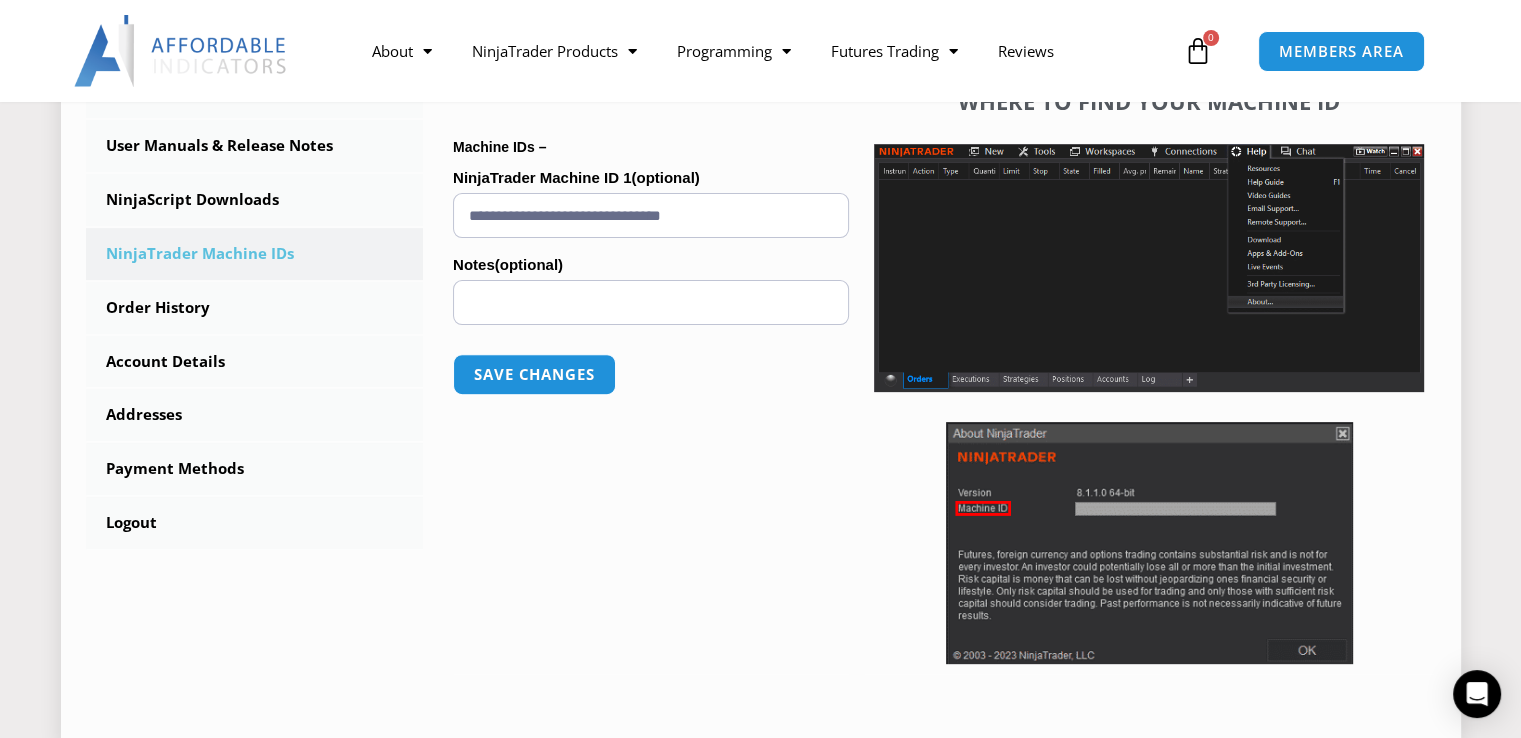 click on "**********" at bounding box center [651, 215] 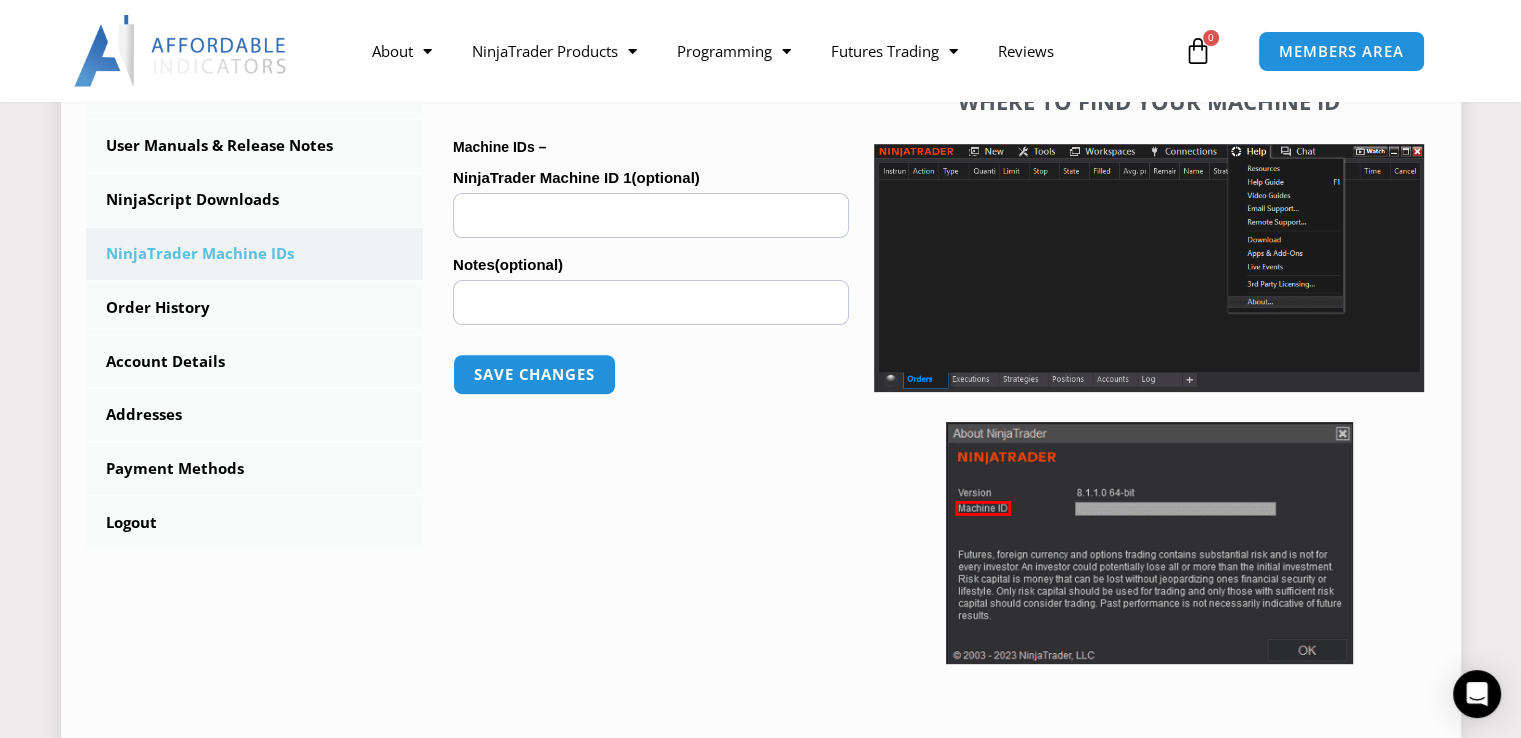 paste on "**********" 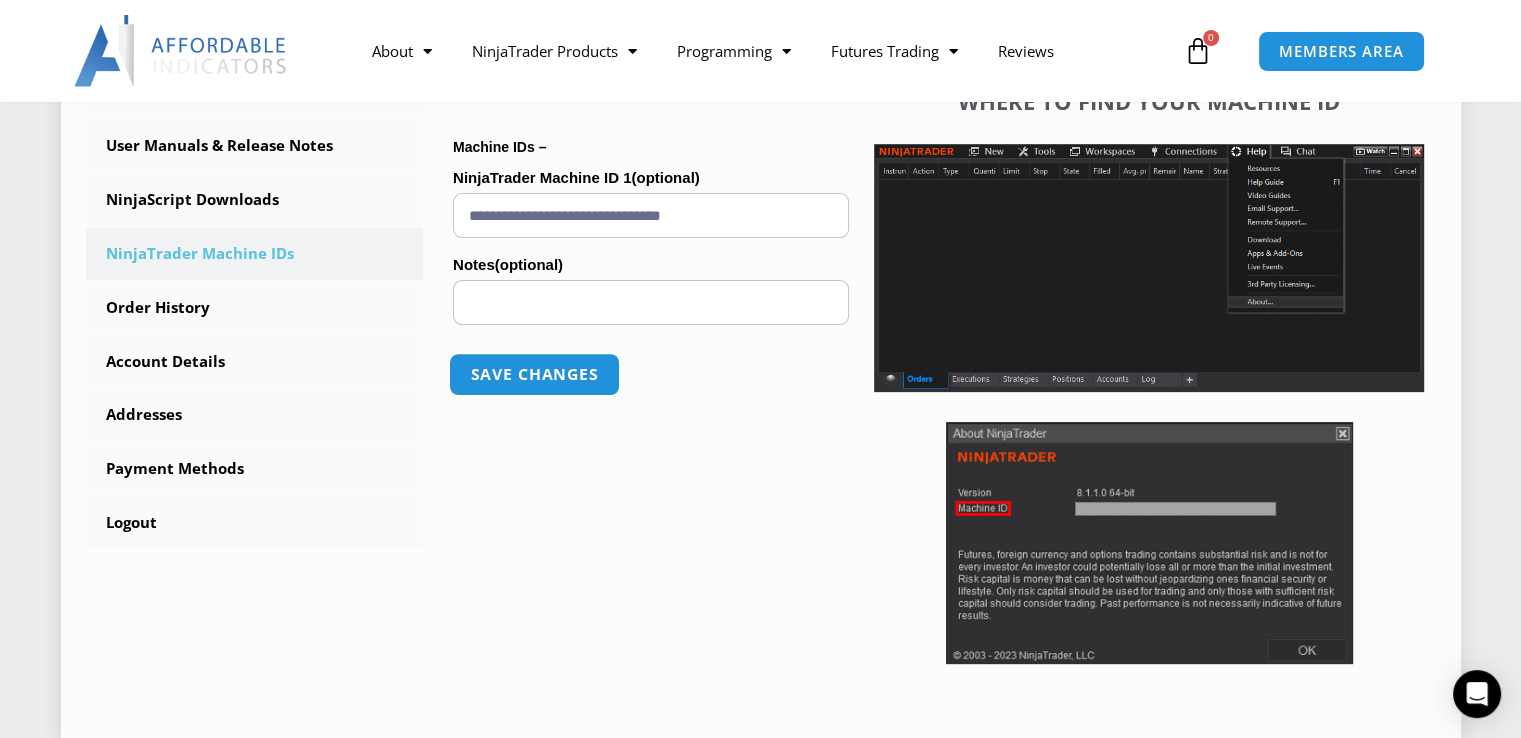 type on "**********" 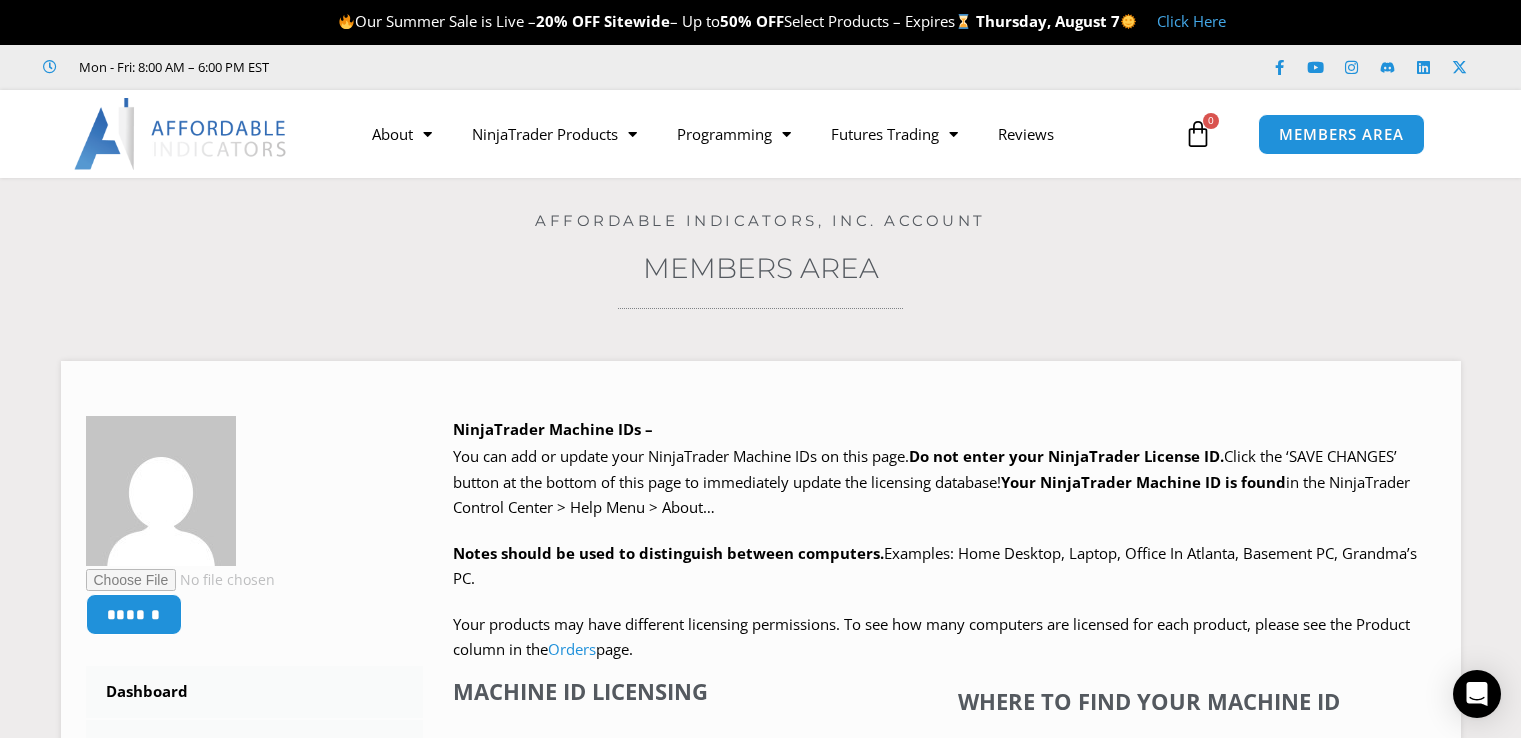 scroll, scrollTop: 0, scrollLeft: 0, axis: both 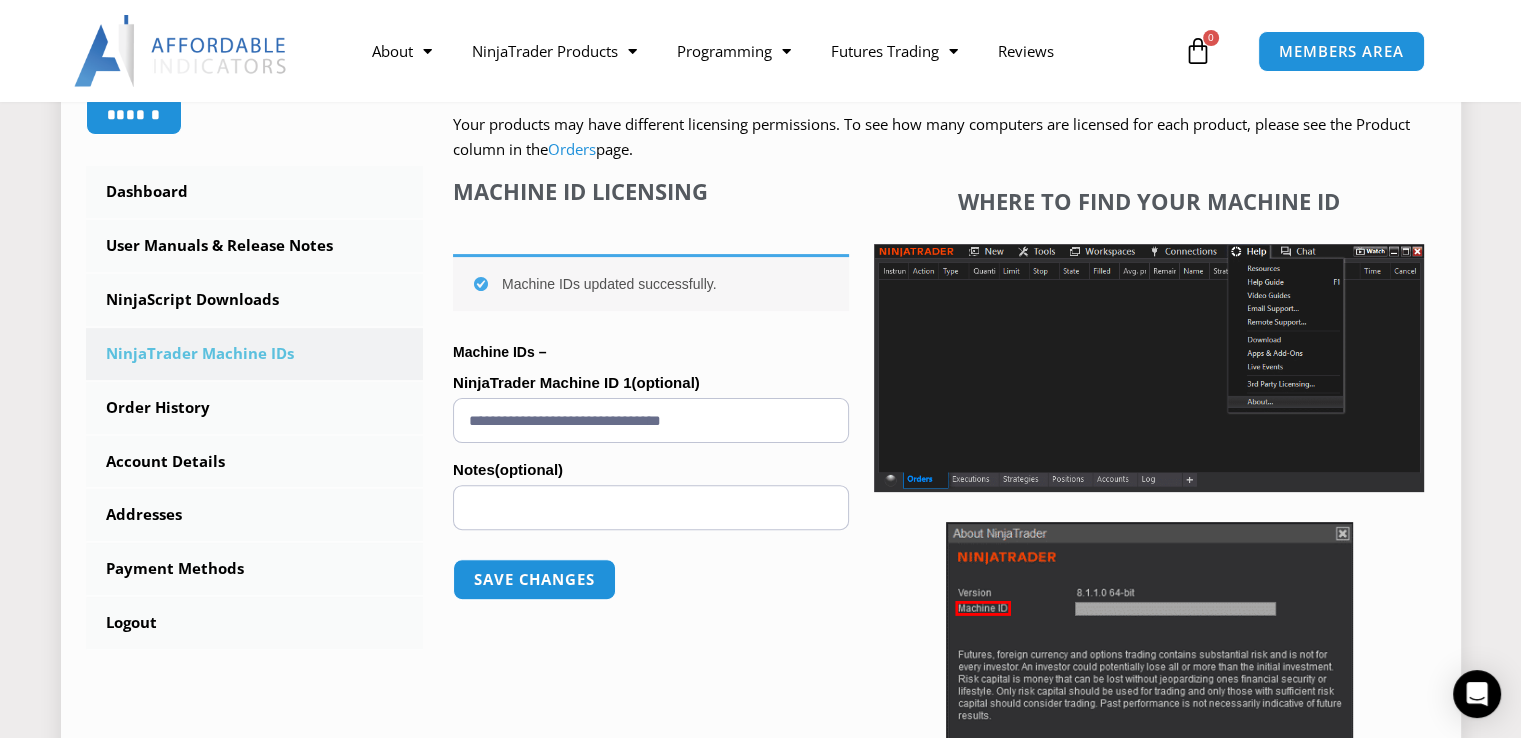 click on "**********" at bounding box center (651, 420) 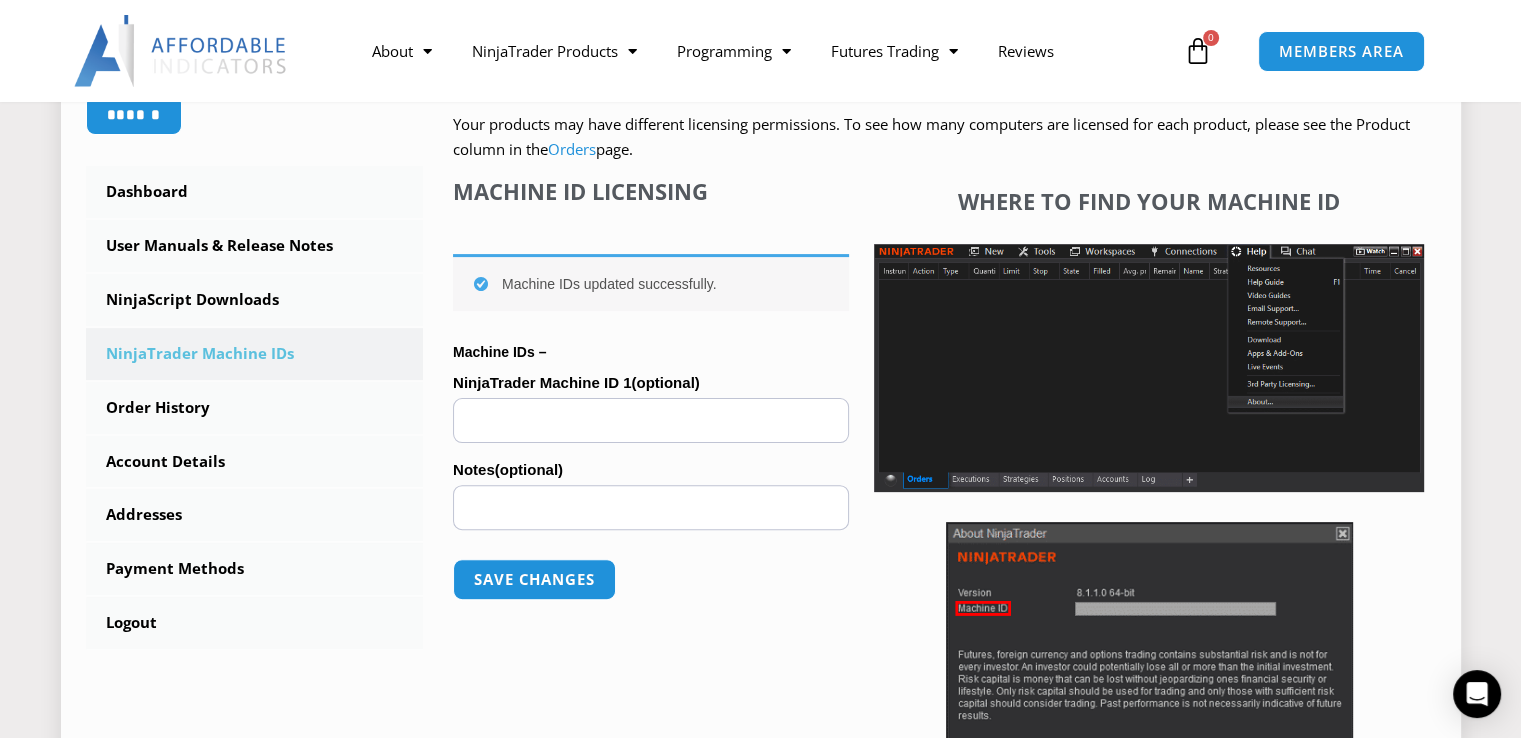 paste on "**********" 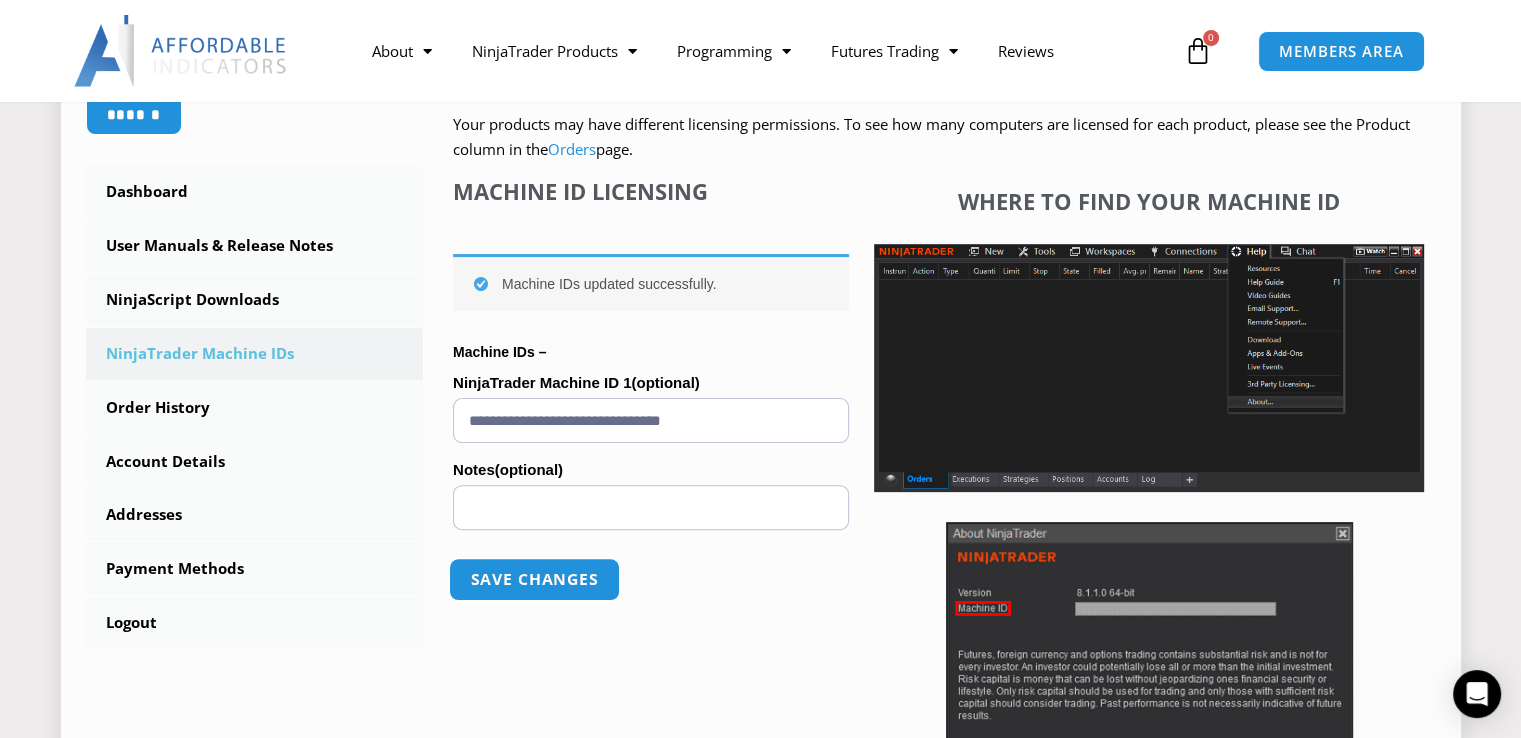 click on "Save changes" at bounding box center [534, 579] 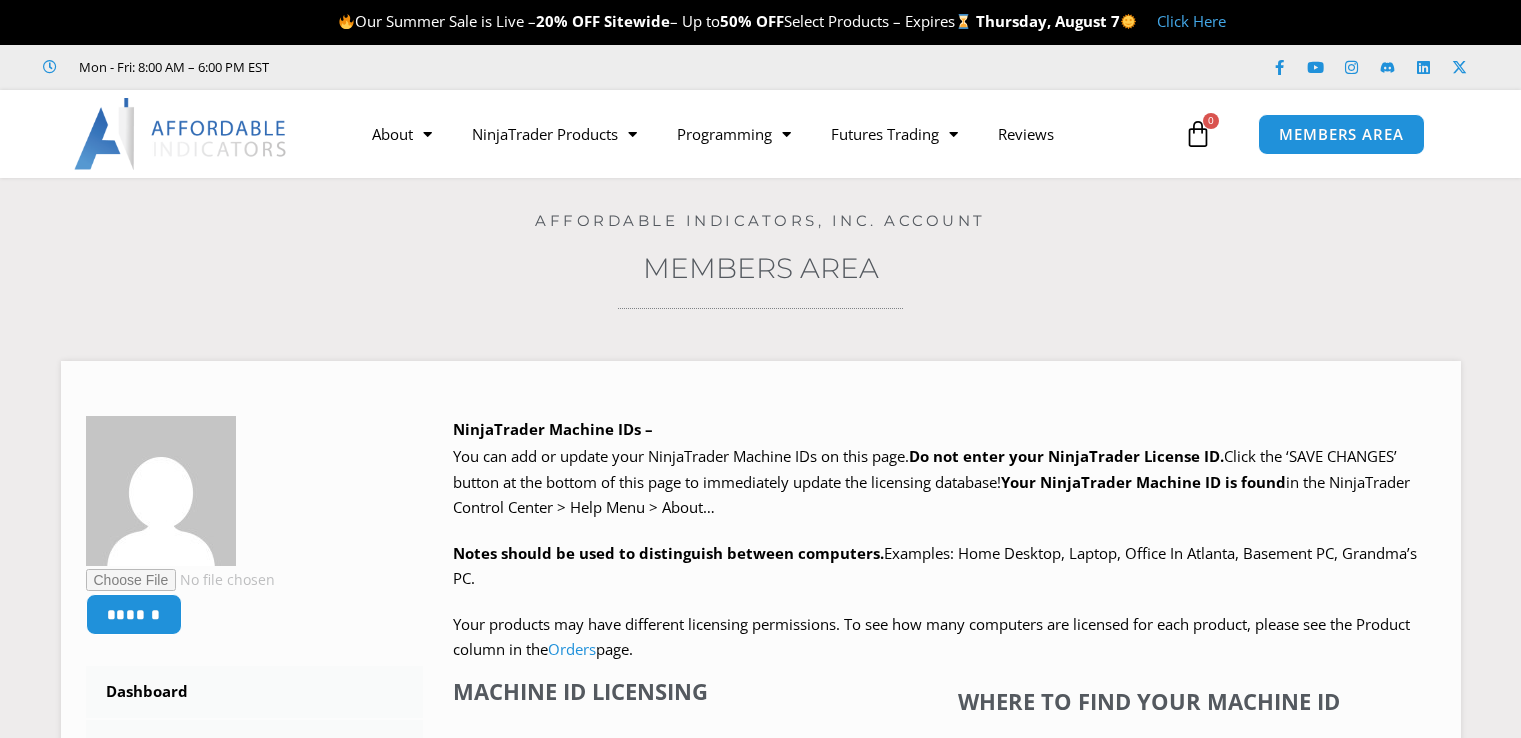 scroll, scrollTop: 0, scrollLeft: 0, axis: both 